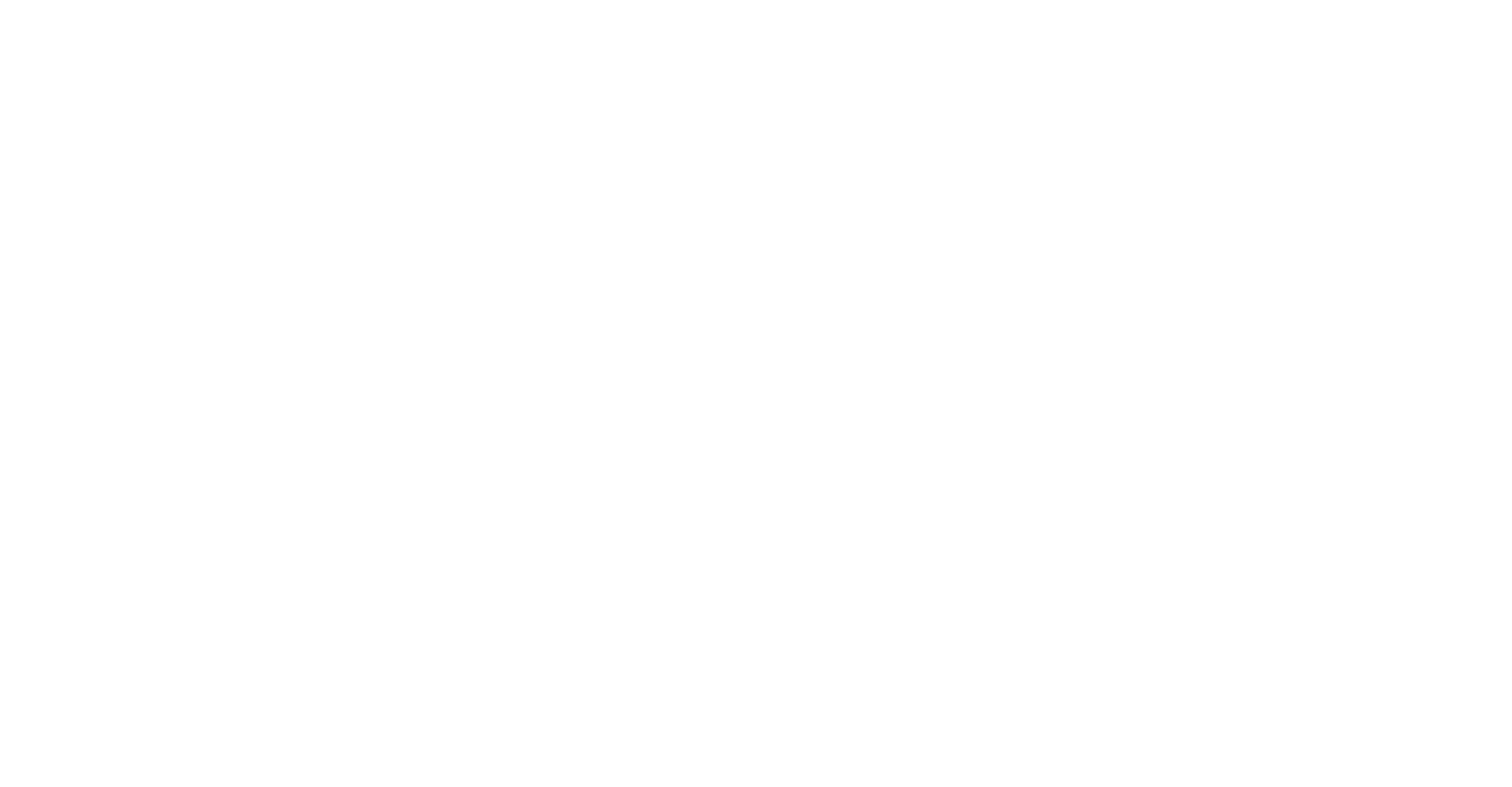 scroll, scrollTop: 0, scrollLeft: 0, axis: both 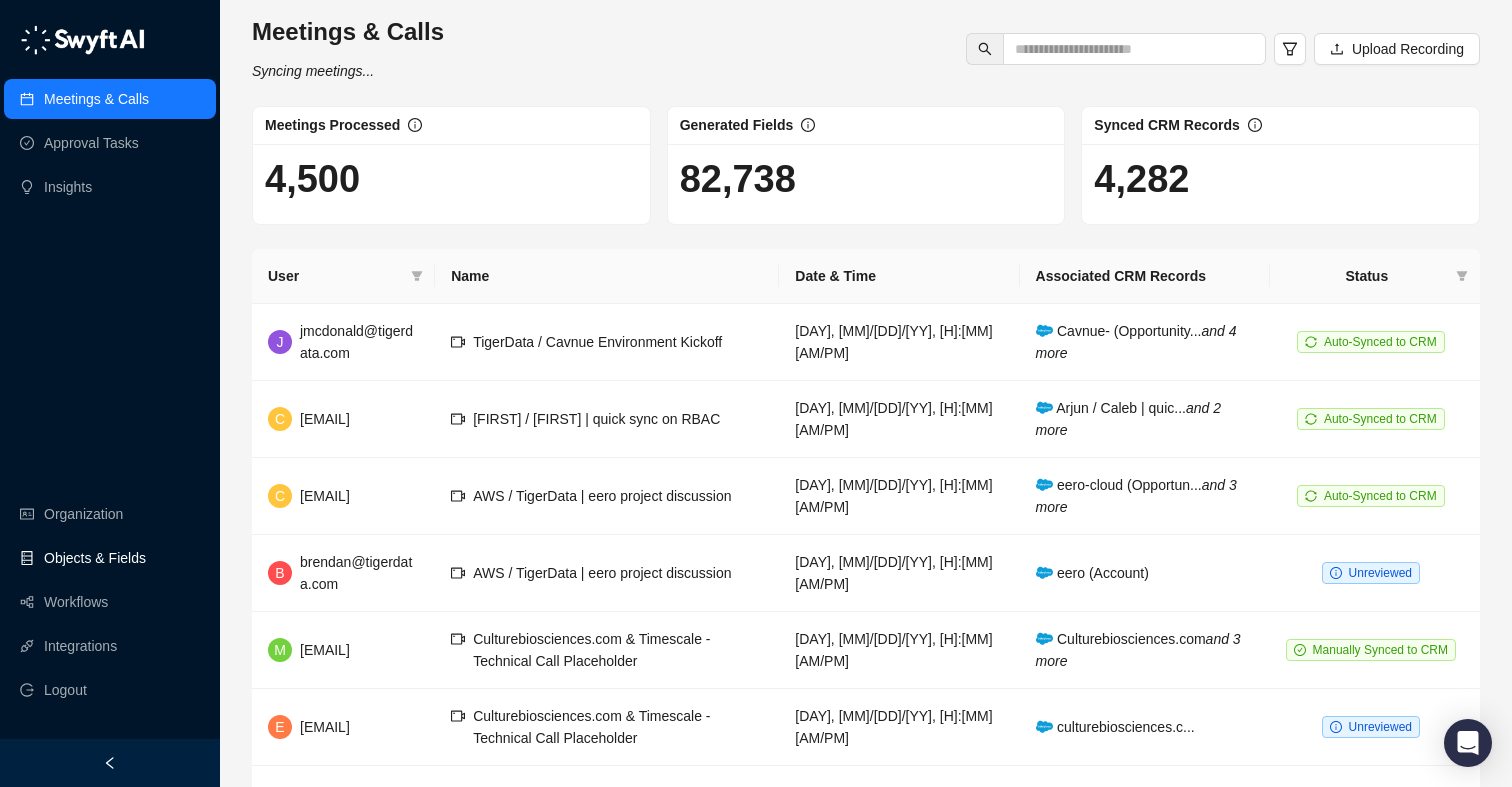 click on "Objects & Fields" at bounding box center [95, 558] 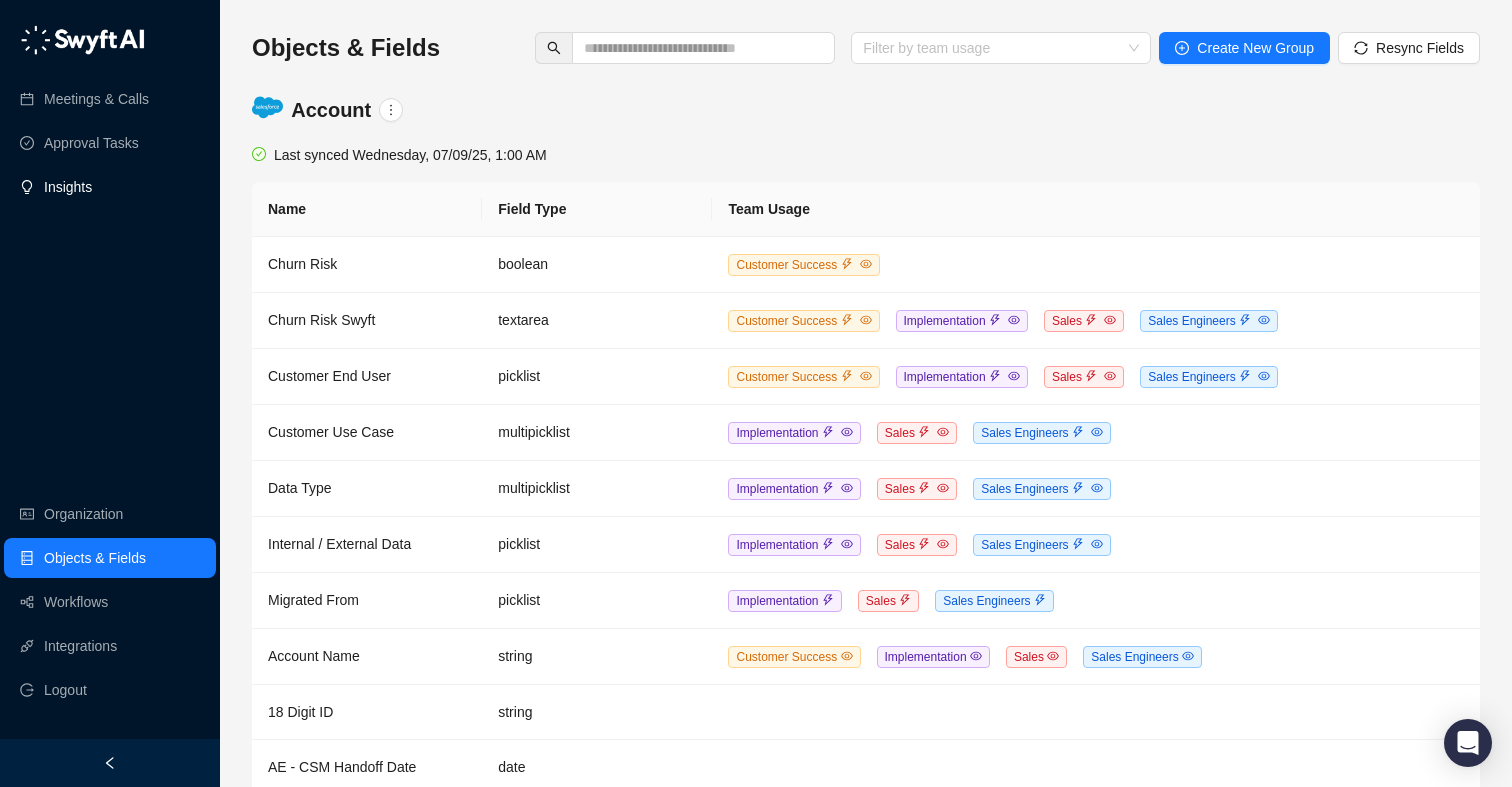 click on "Insights" at bounding box center [110, 187] 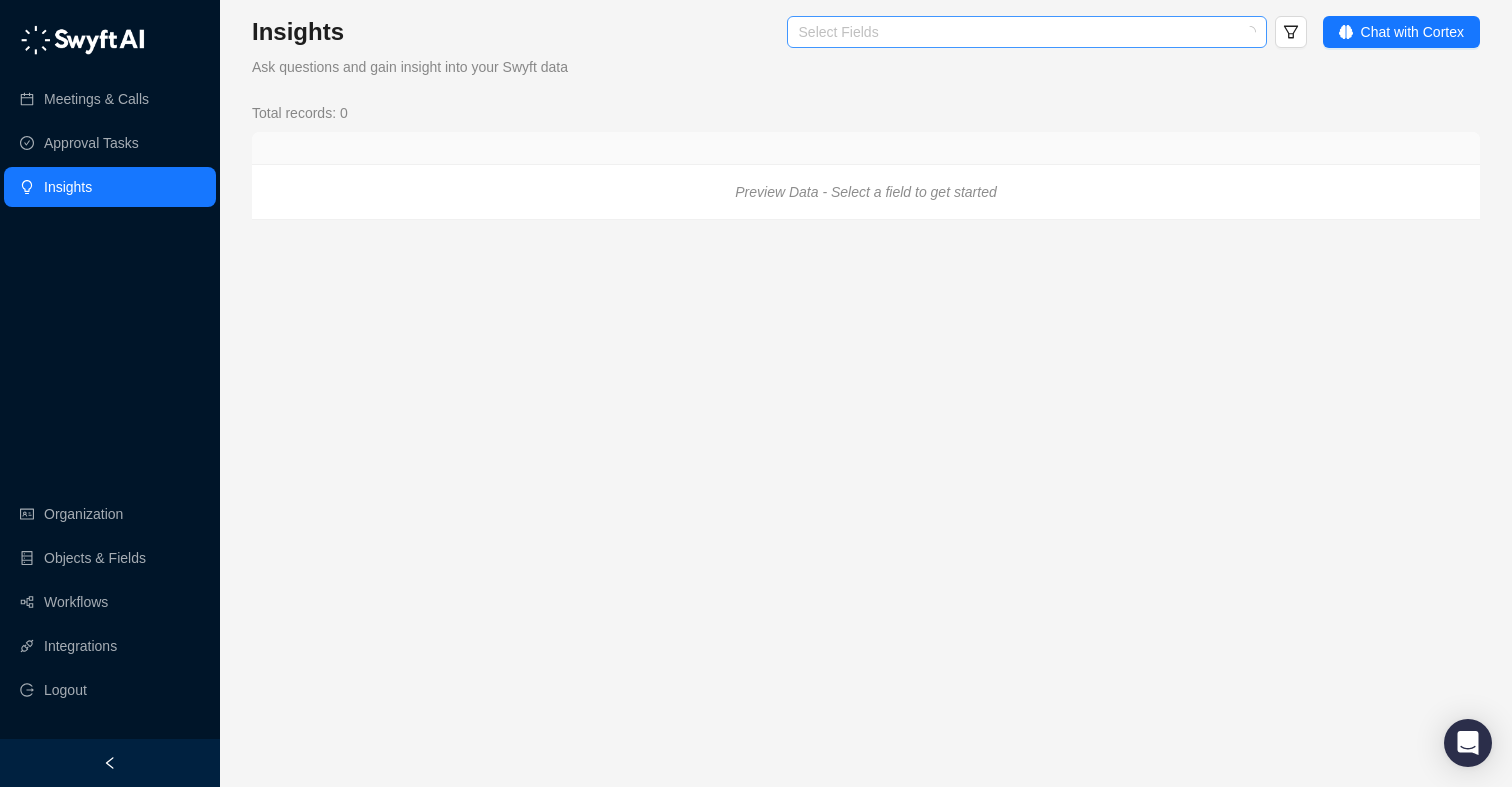 click on "Select Fields" at bounding box center (1027, 32) 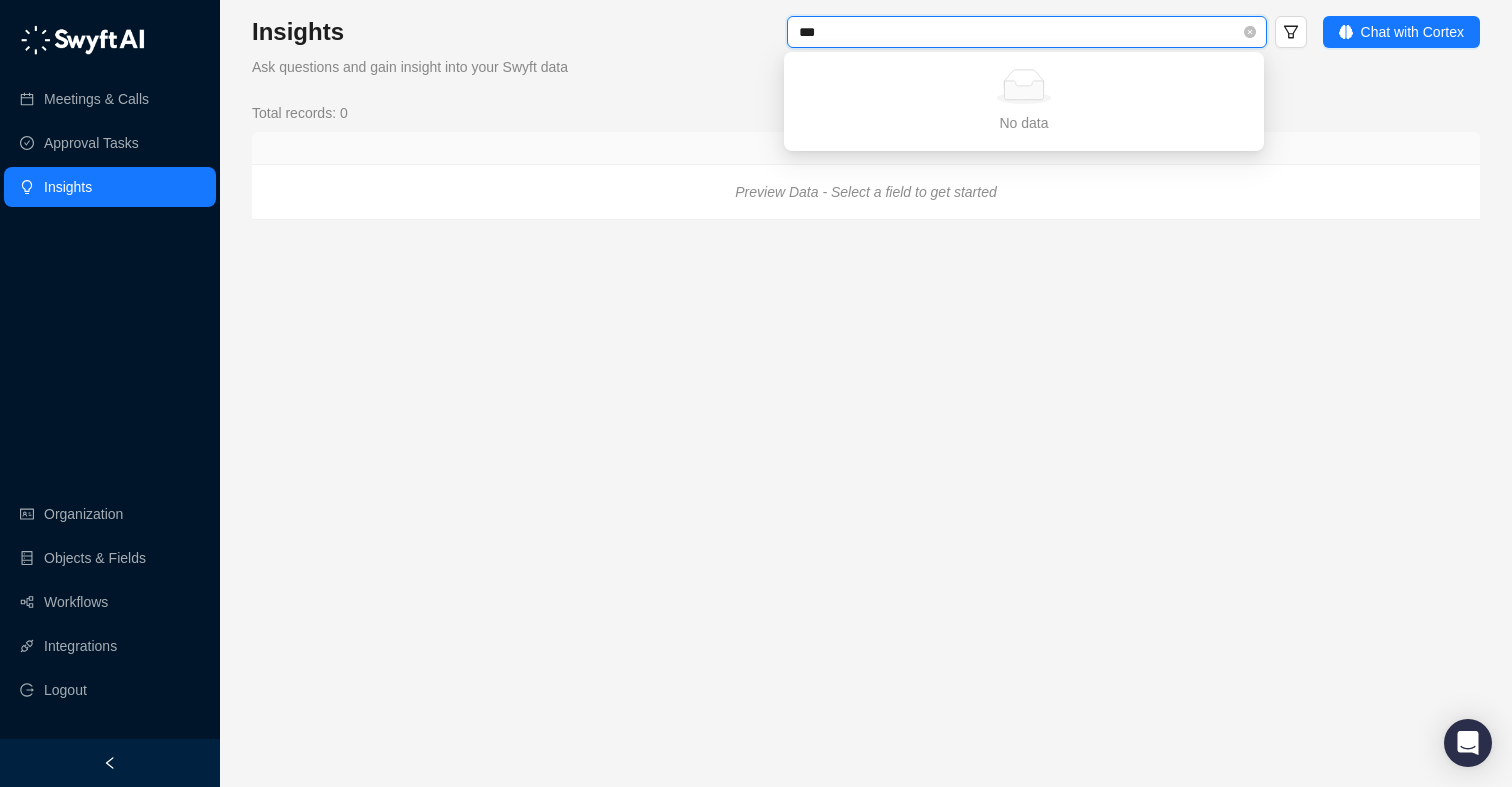 type on "****" 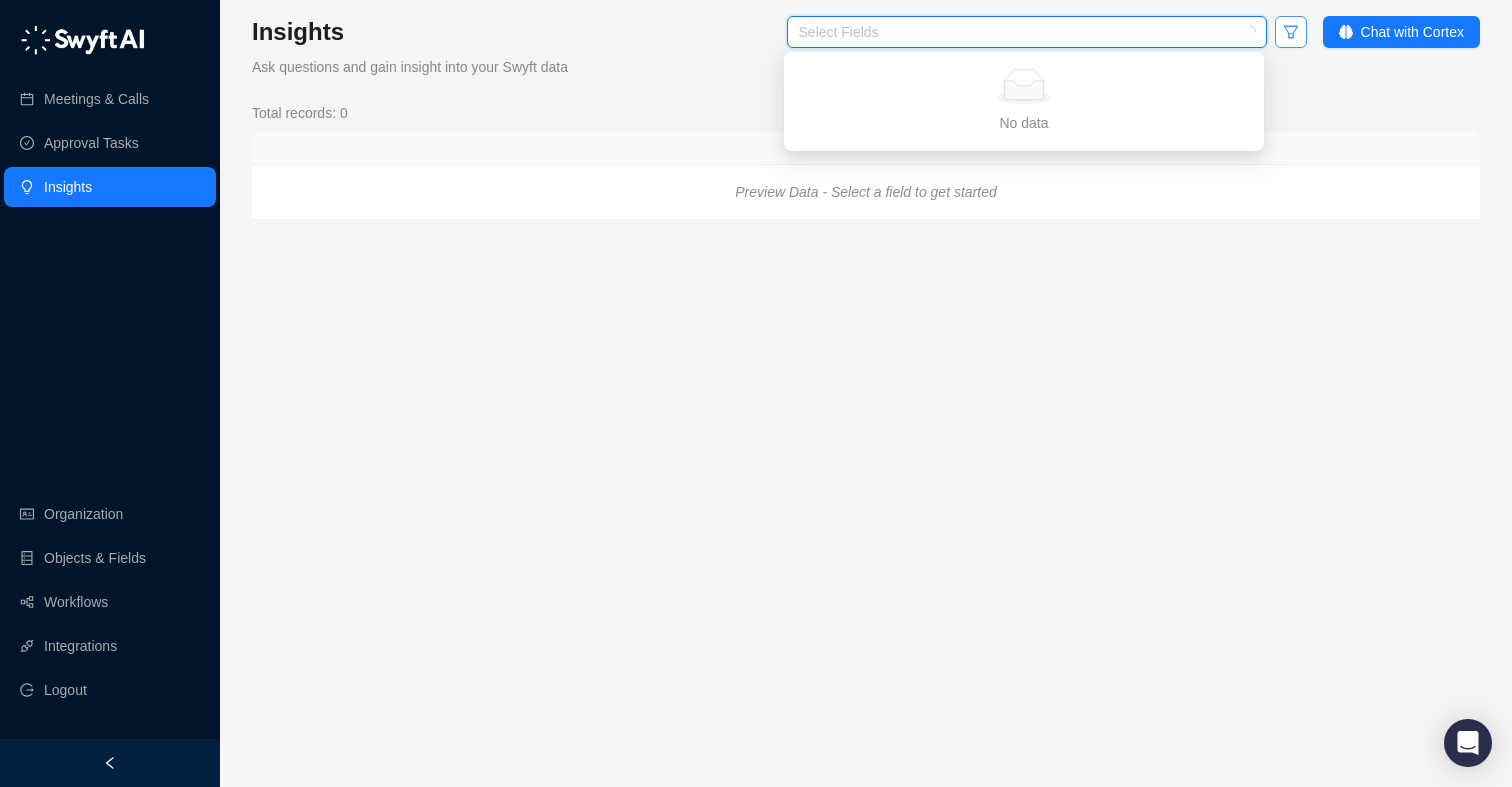 click at bounding box center (1291, 32) 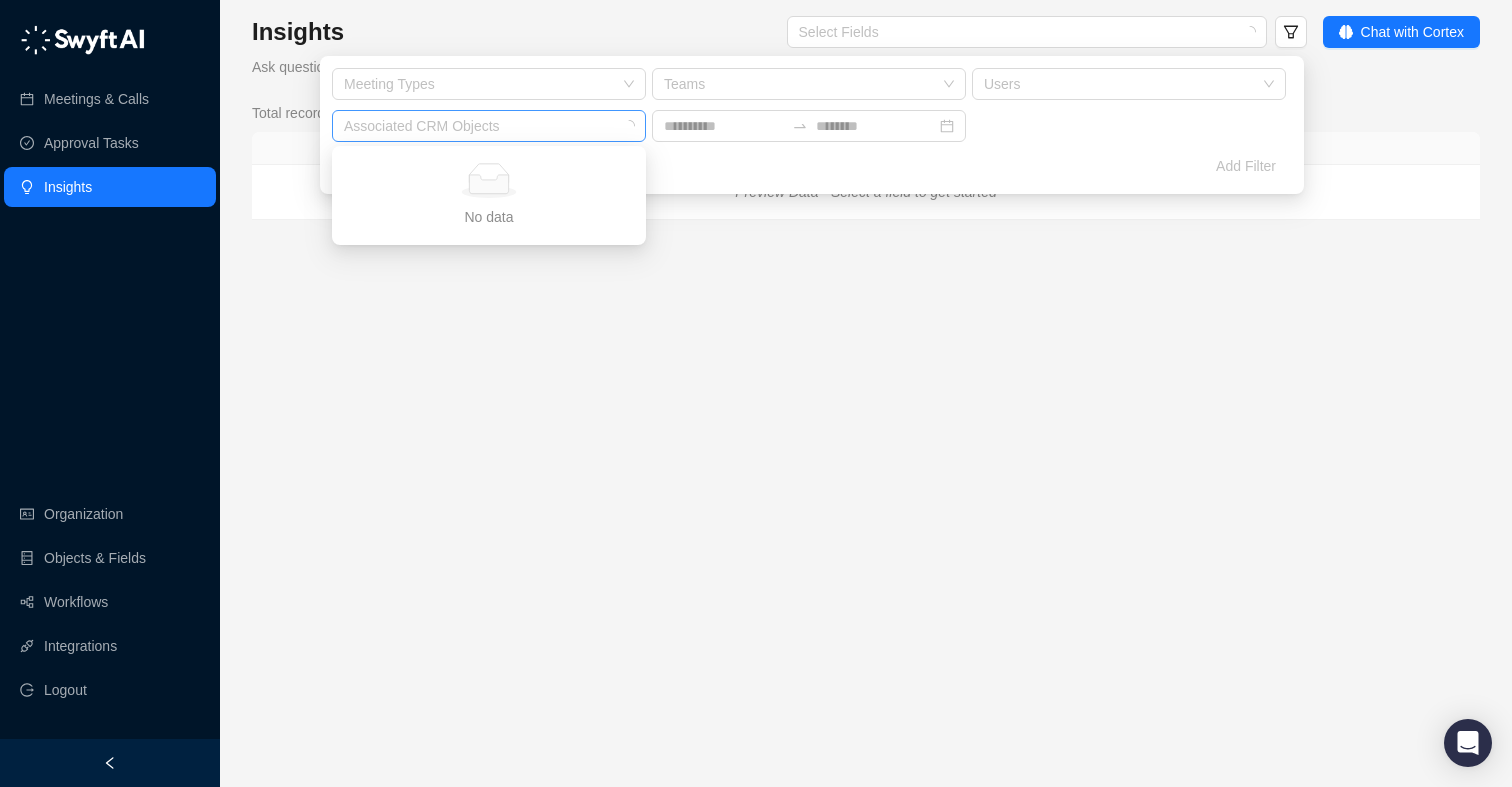 click at bounding box center (478, 126) 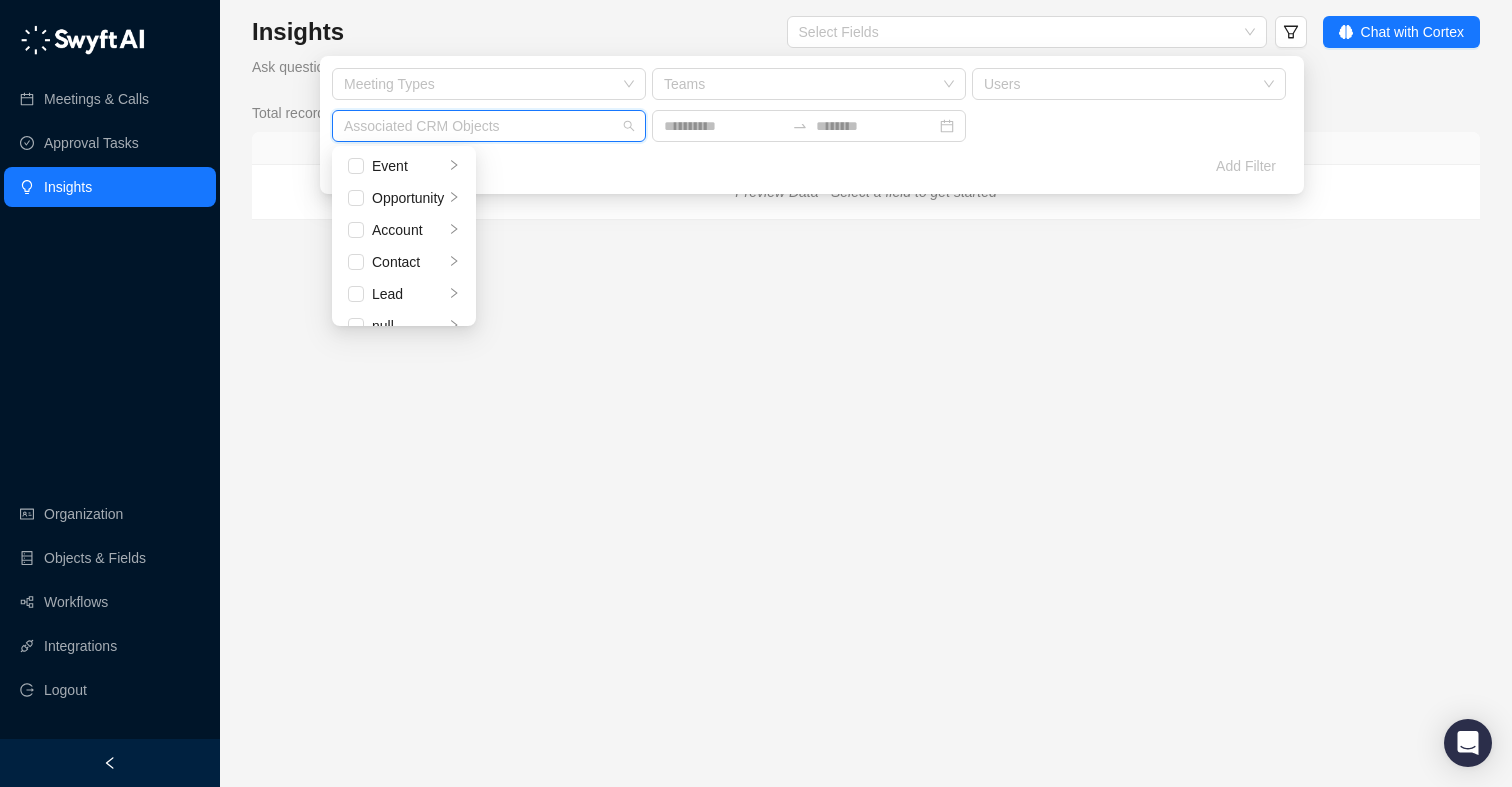 click on "Total records:   0" at bounding box center [866, 113] 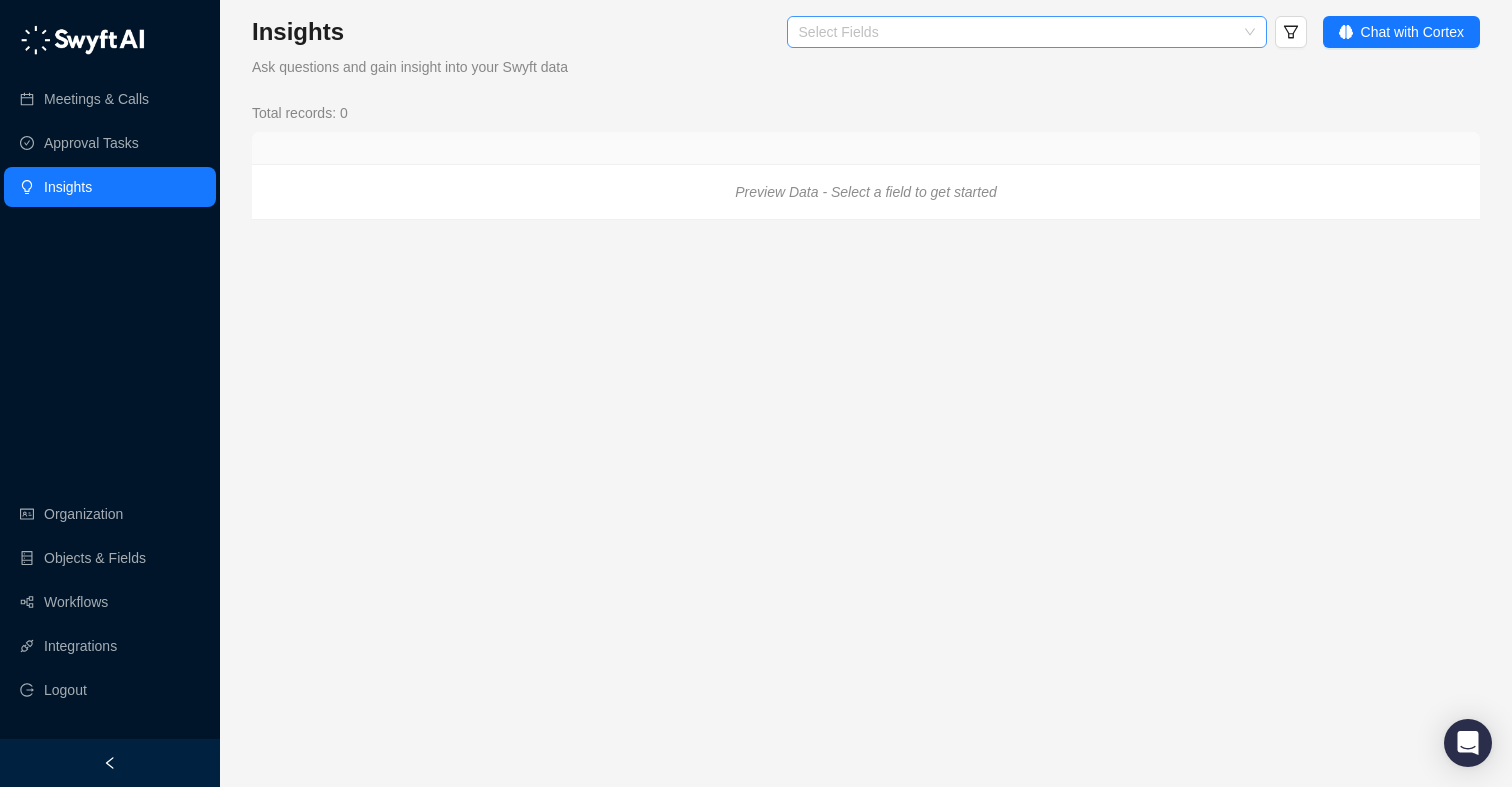 click on "Select Fields" at bounding box center (1027, 32) 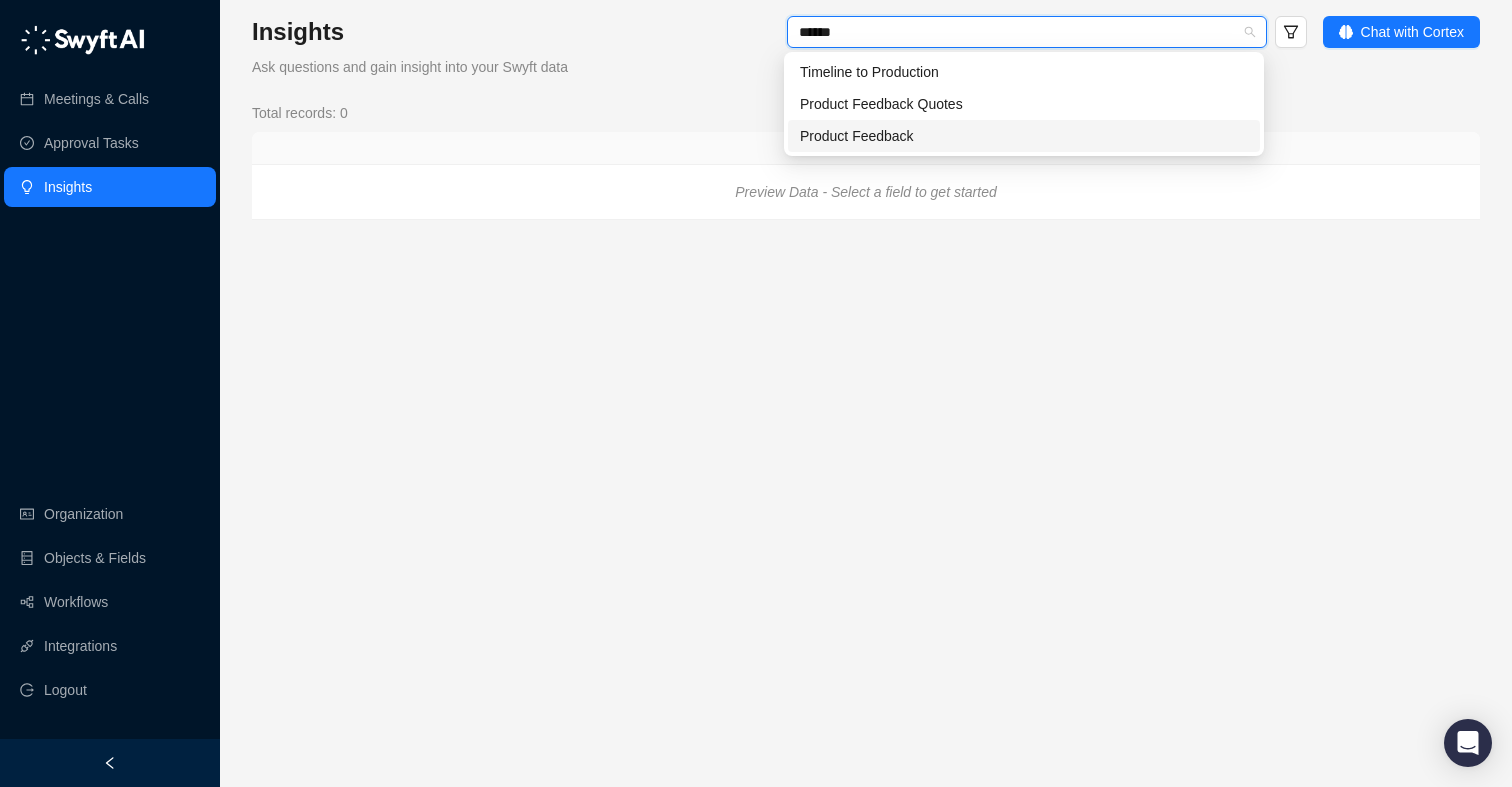 click on "Product Feedback" at bounding box center [1024, 136] 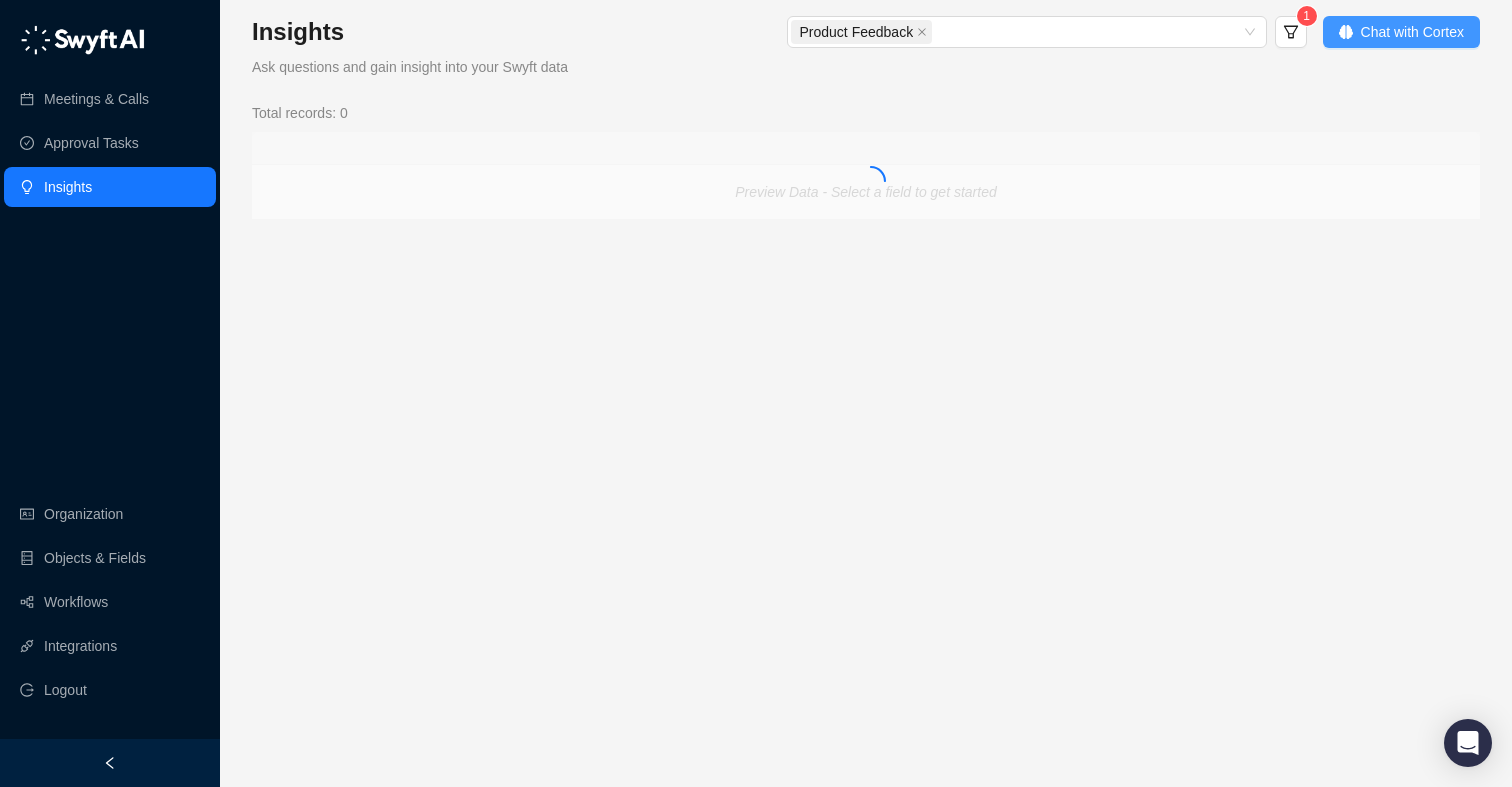 click on "Chat with Cortex" at bounding box center (1401, 32) 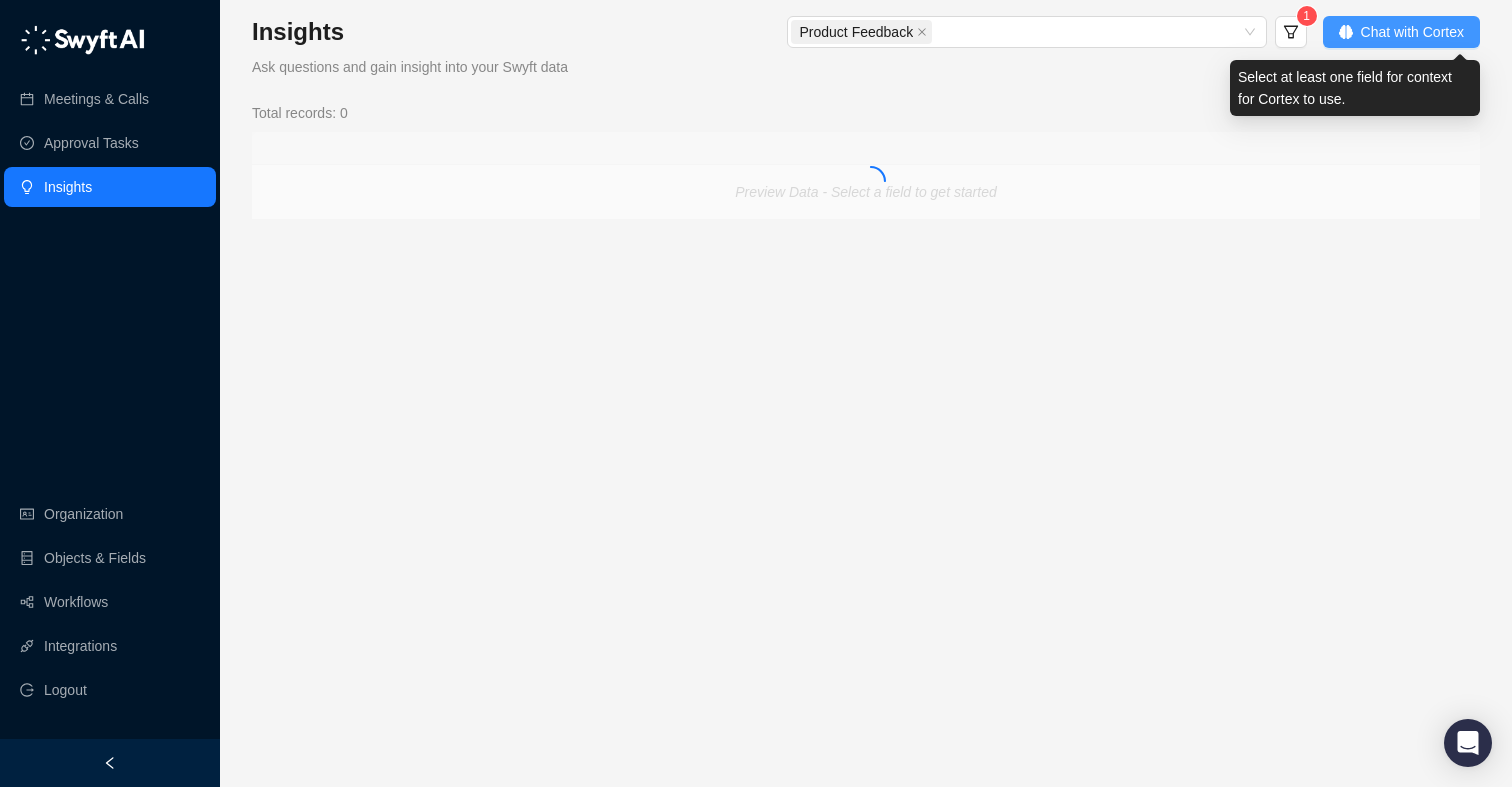 click on "Chat with Cortex" at bounding box center (1401, 32) 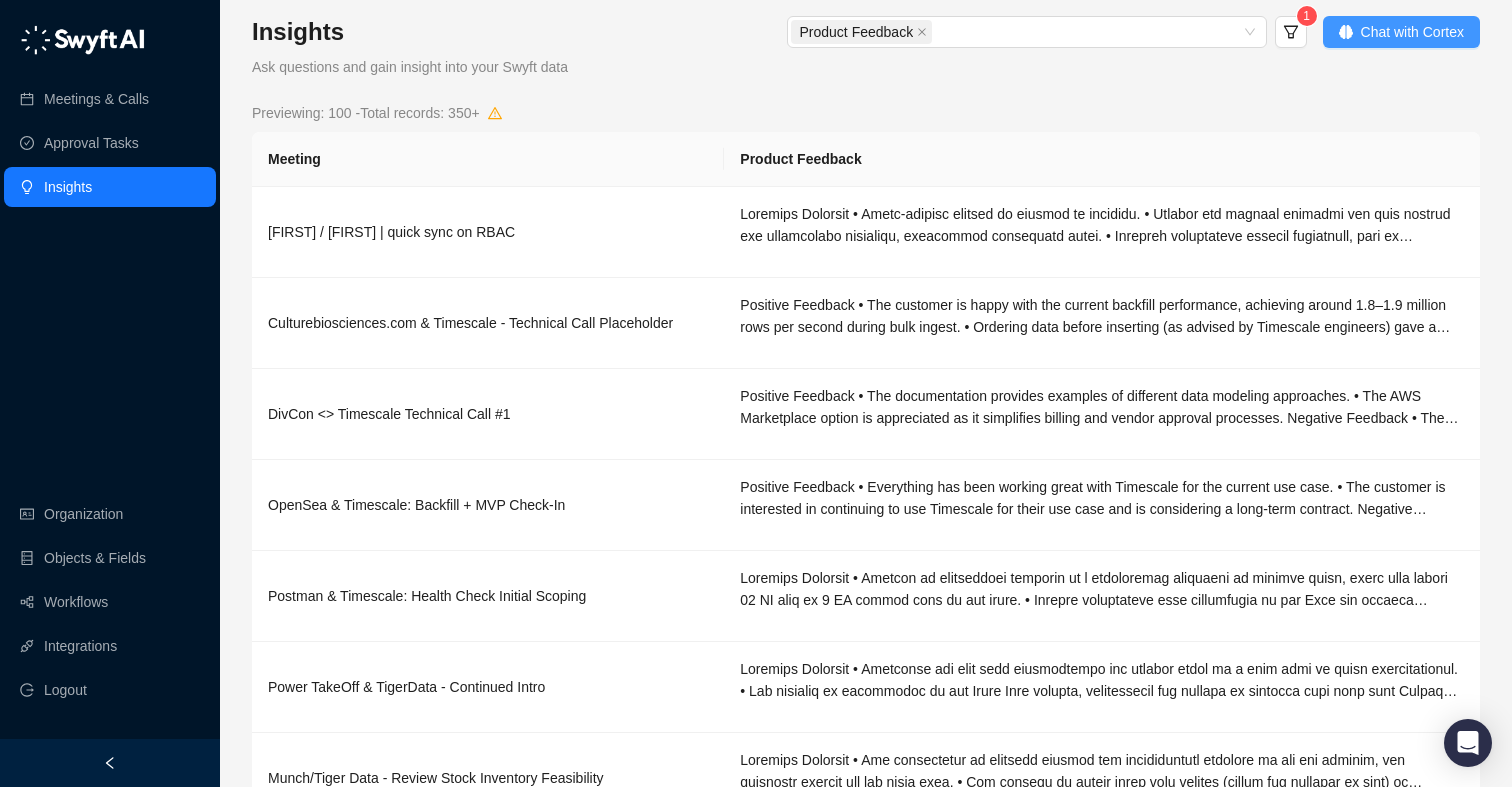 click on "Chat with Cortex" at bounding box center [1401, 32] 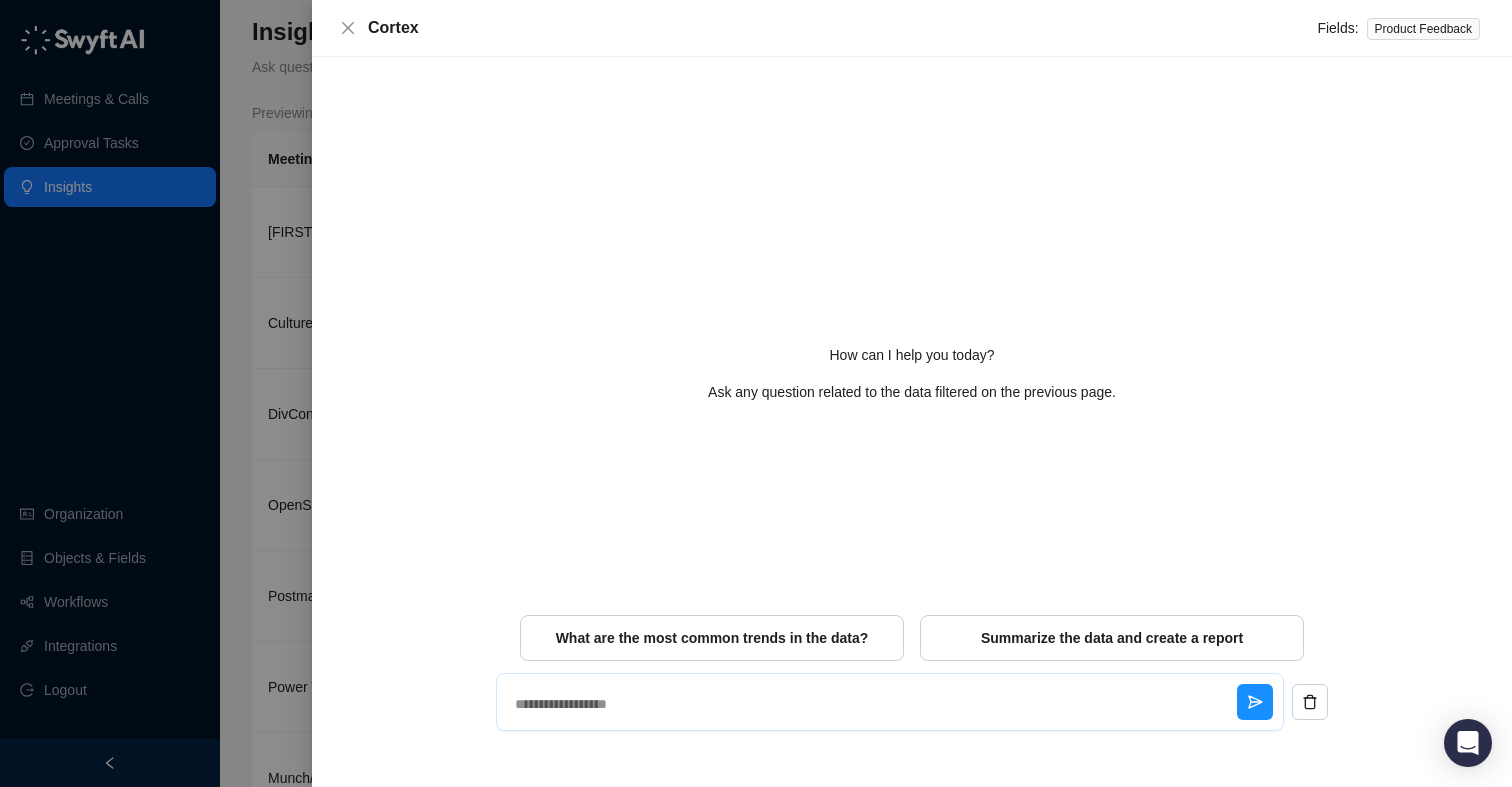 click at bounding box center (872, 704) 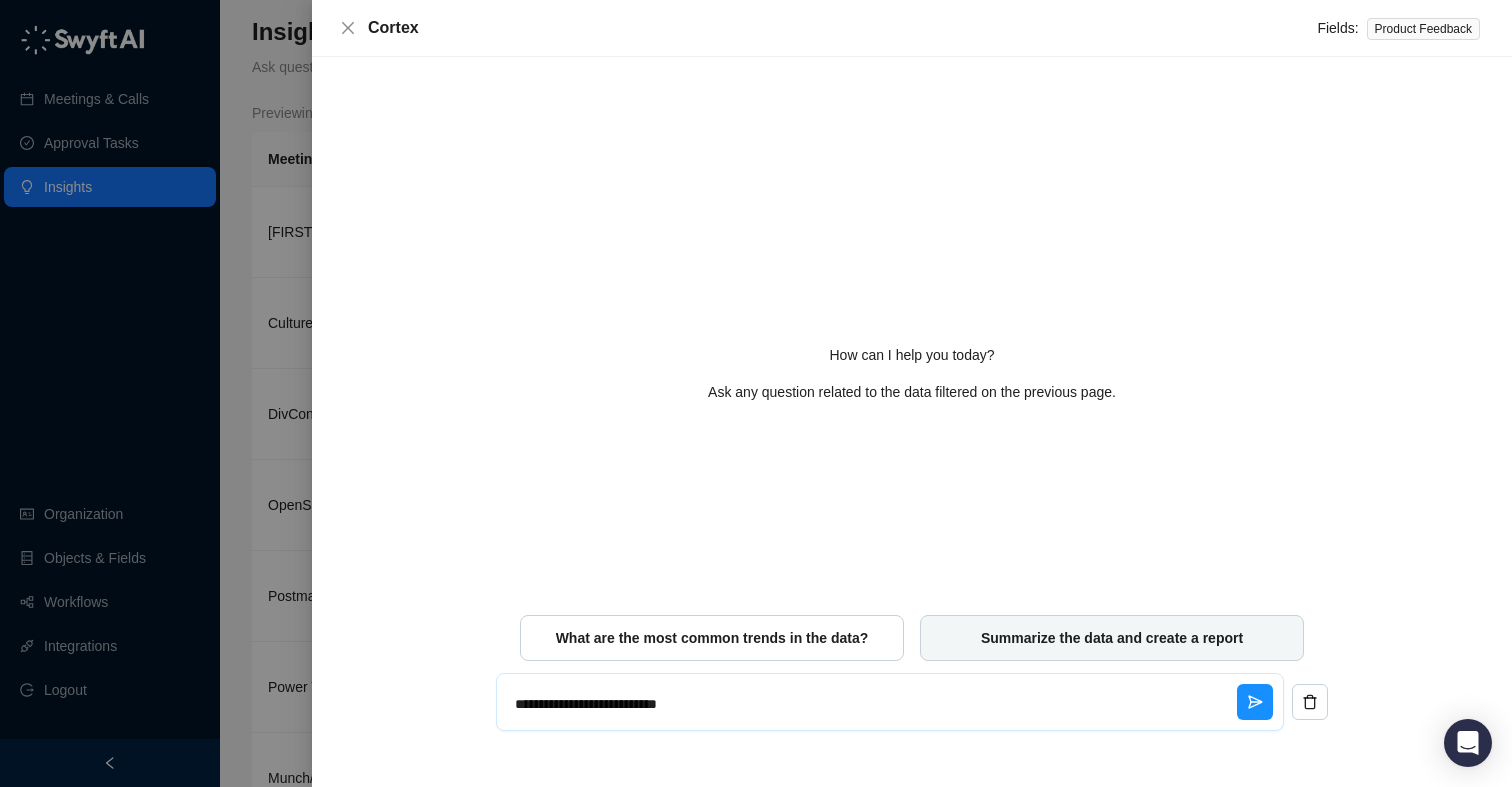 paste on "**********" 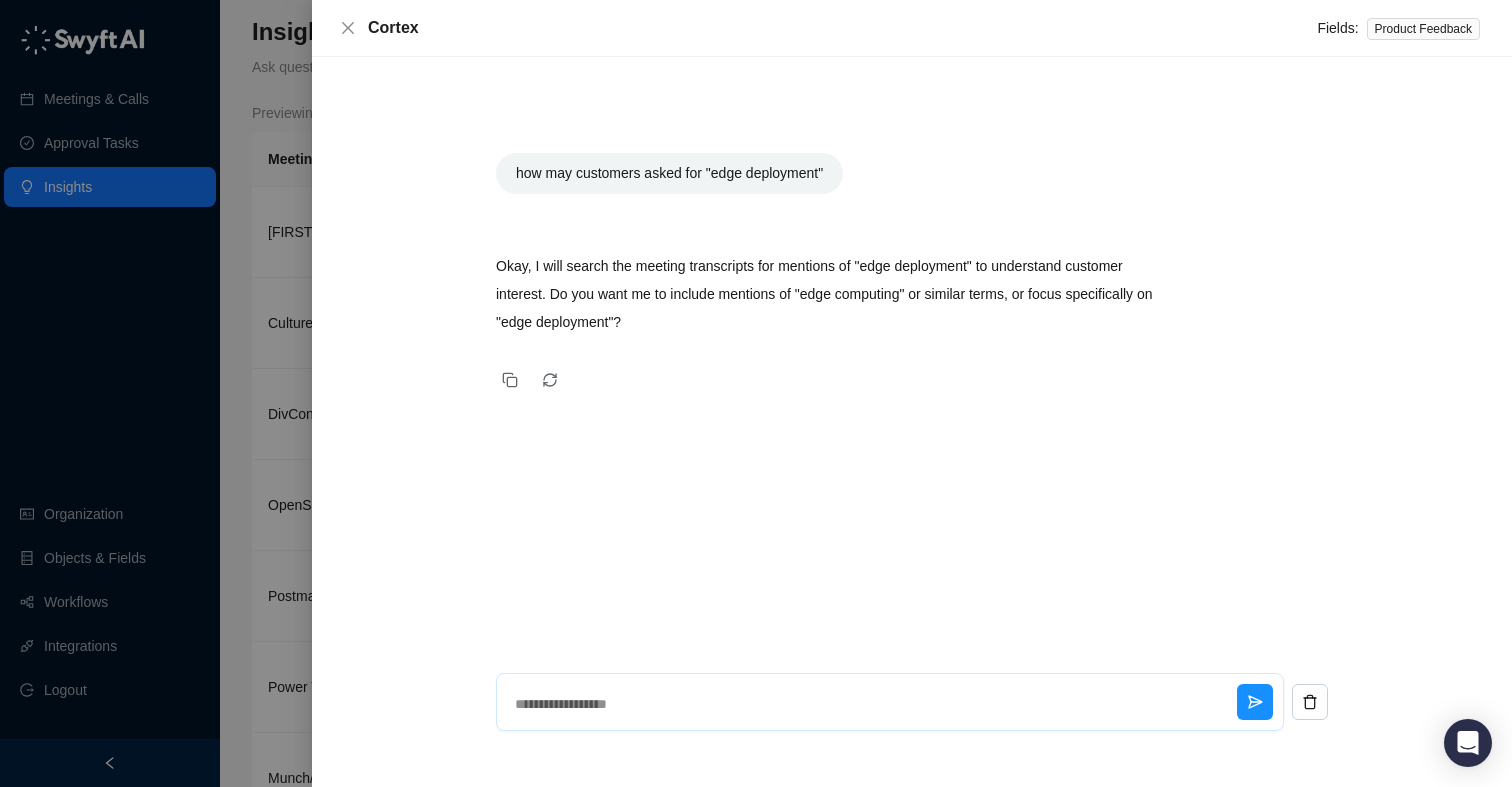 click at bounding box center (872, 704) 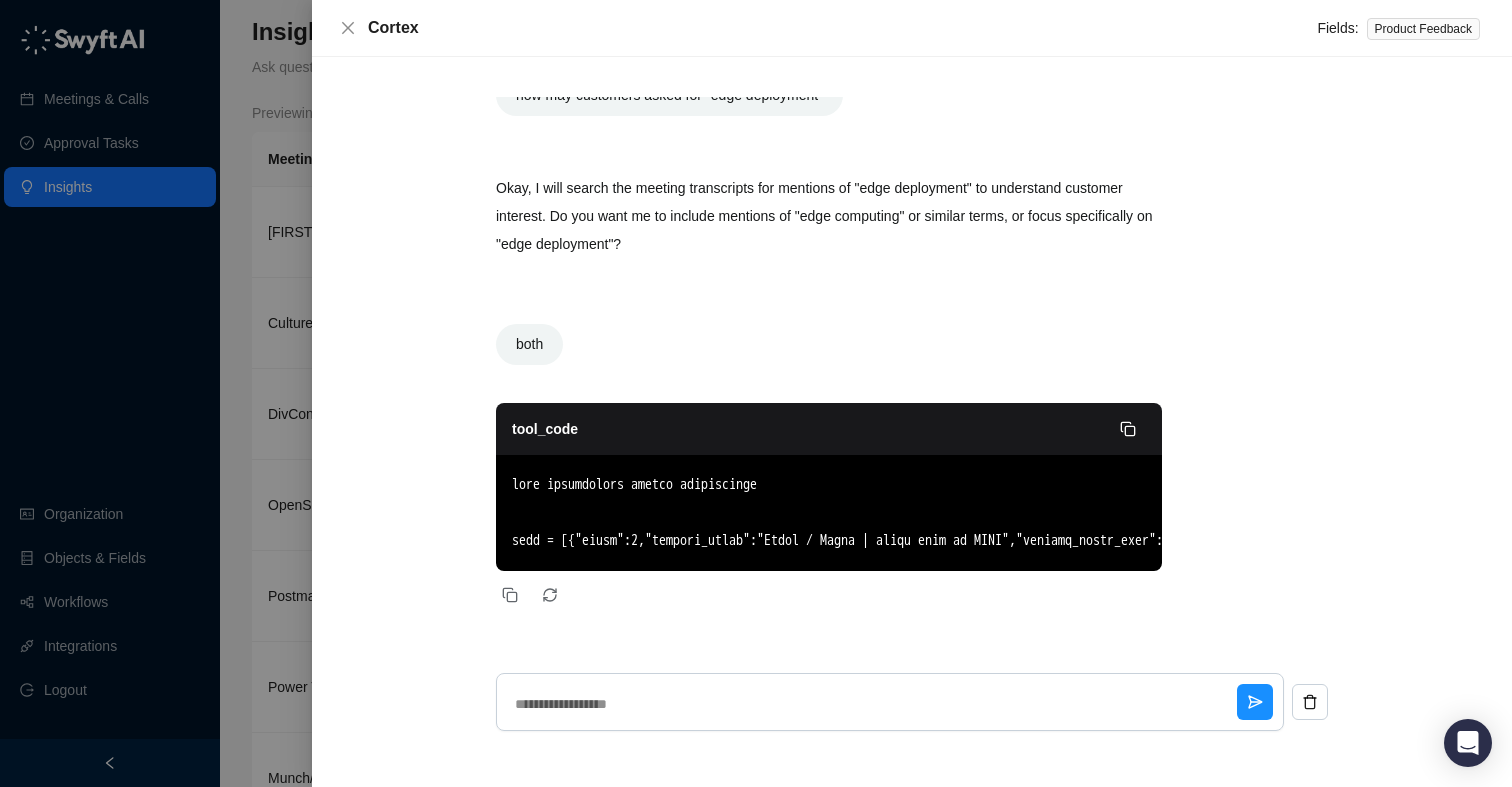 scroll, scrollTop: 78, scrollLeft: 0, axis: vertical 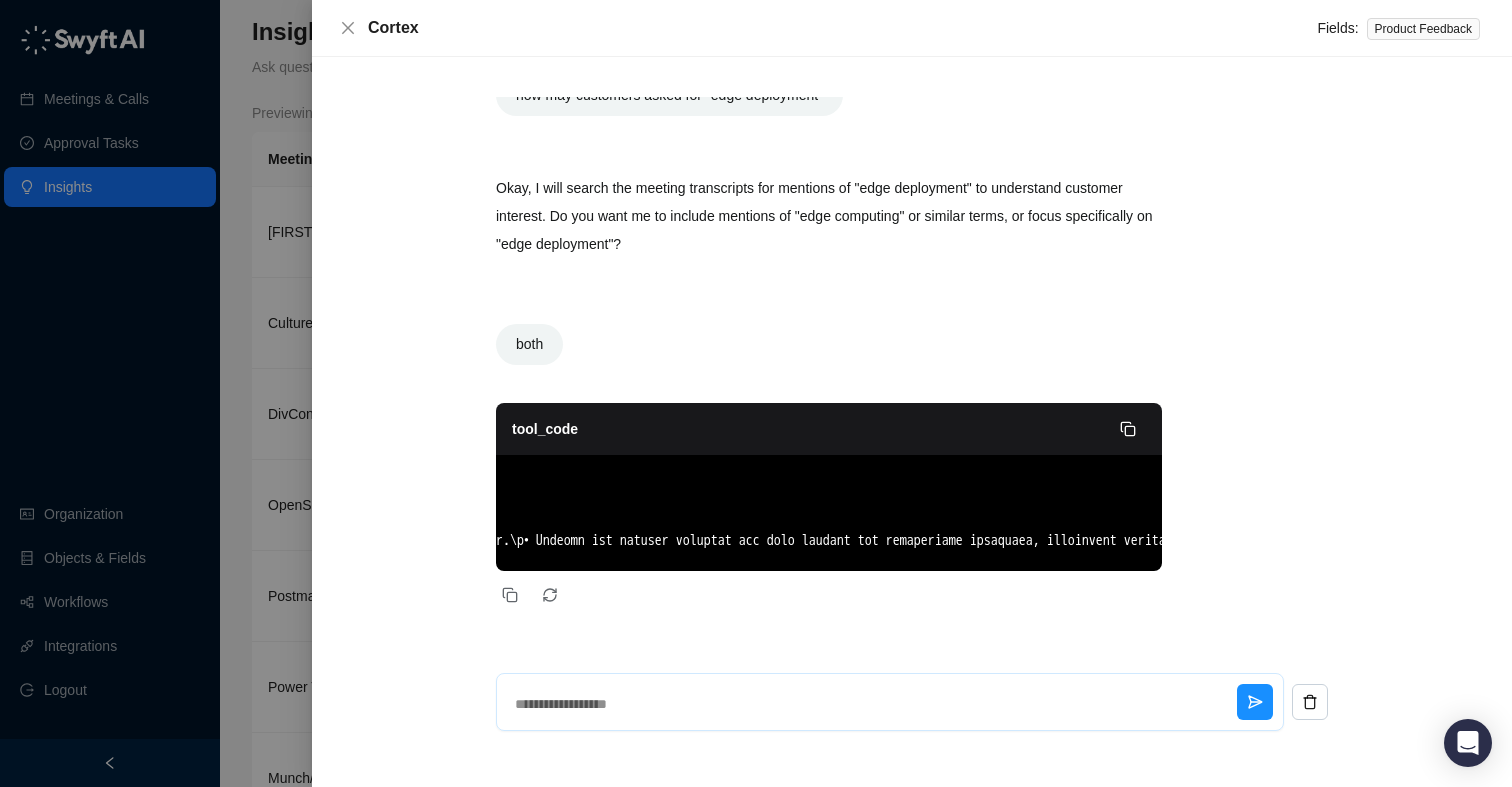 click at bounding box center (872, 704) 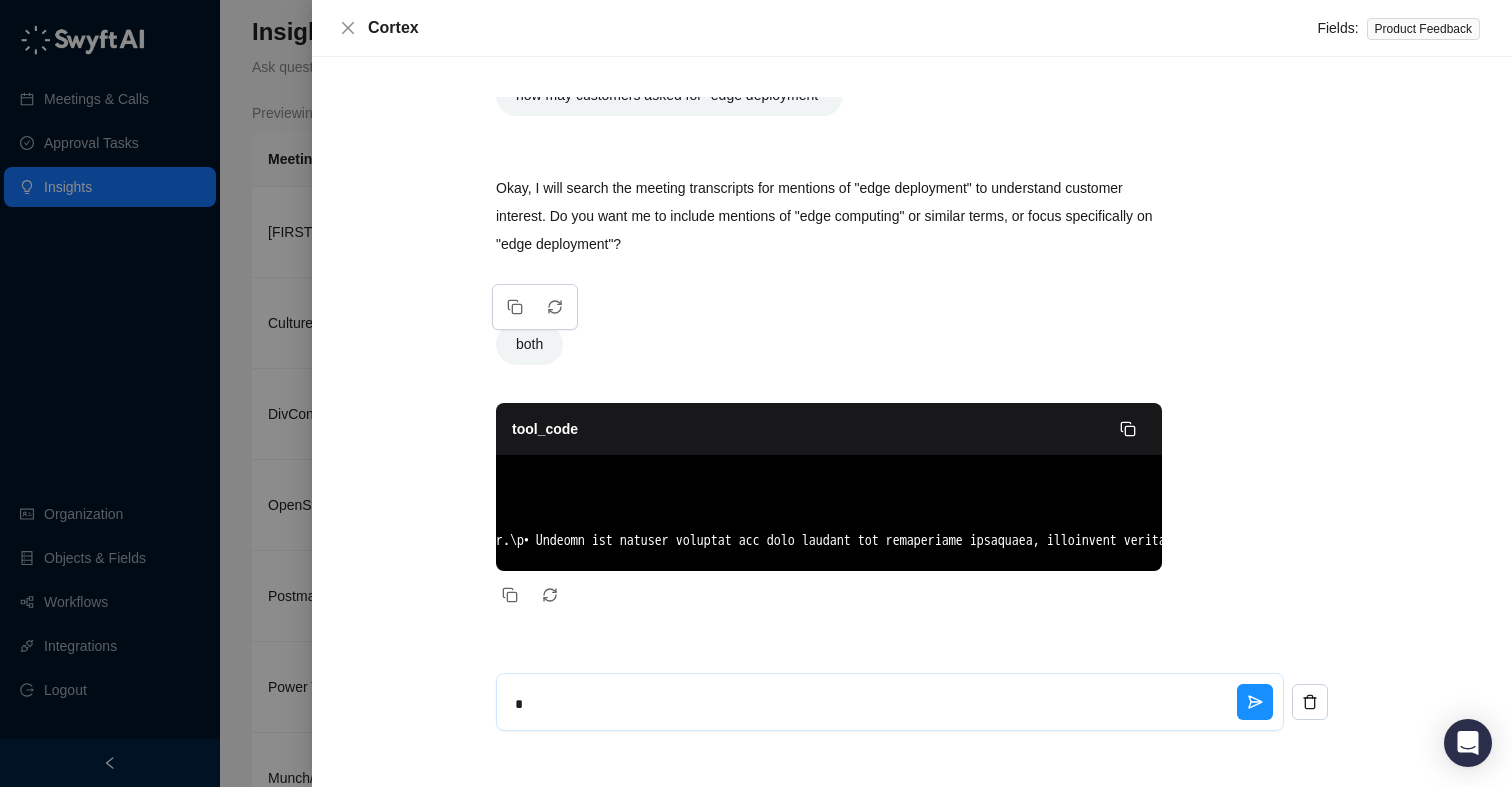 type on "**" 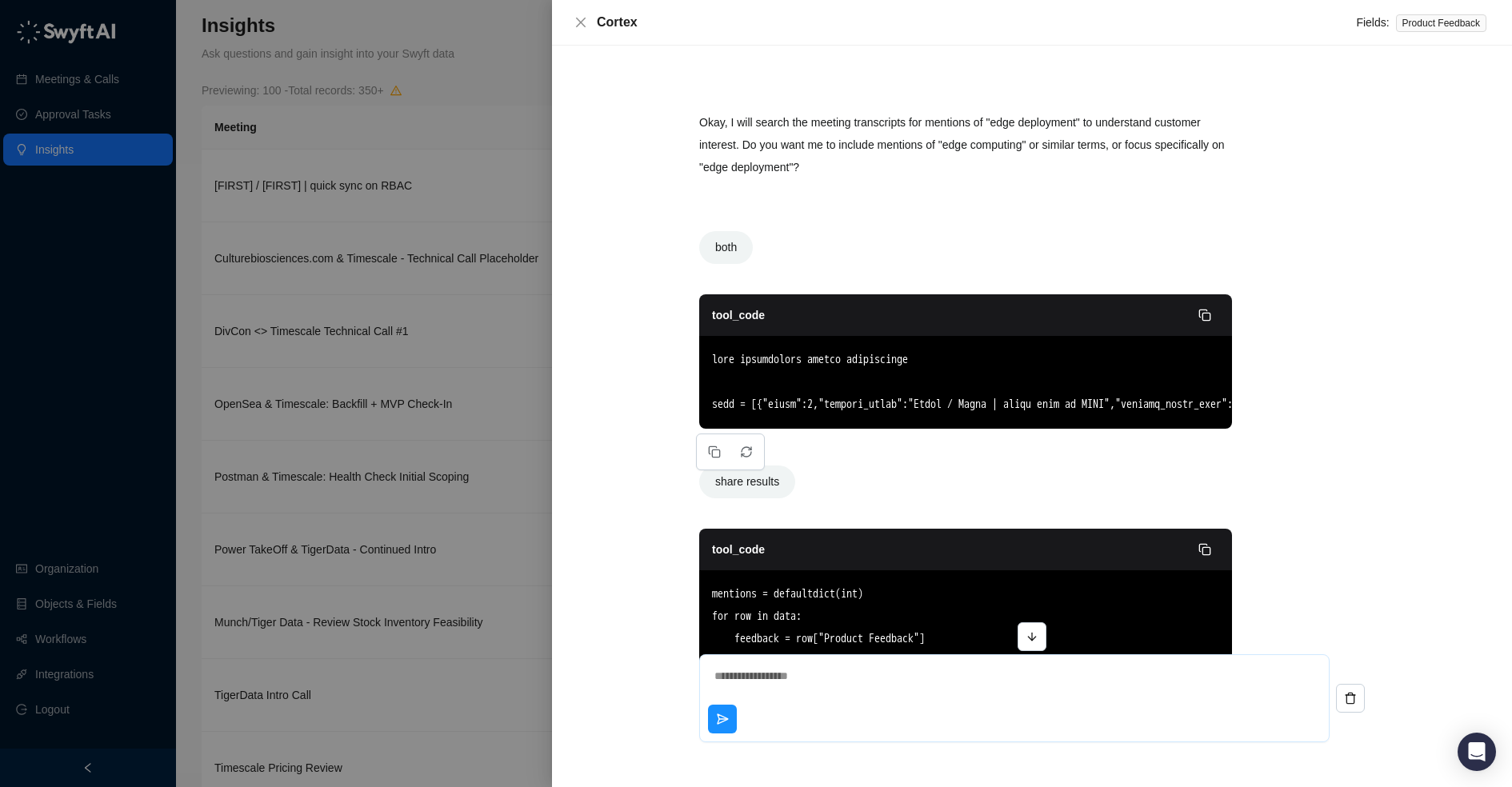 scroll, scrollTop: 78, scrollLeft: 0, axis: vertical 